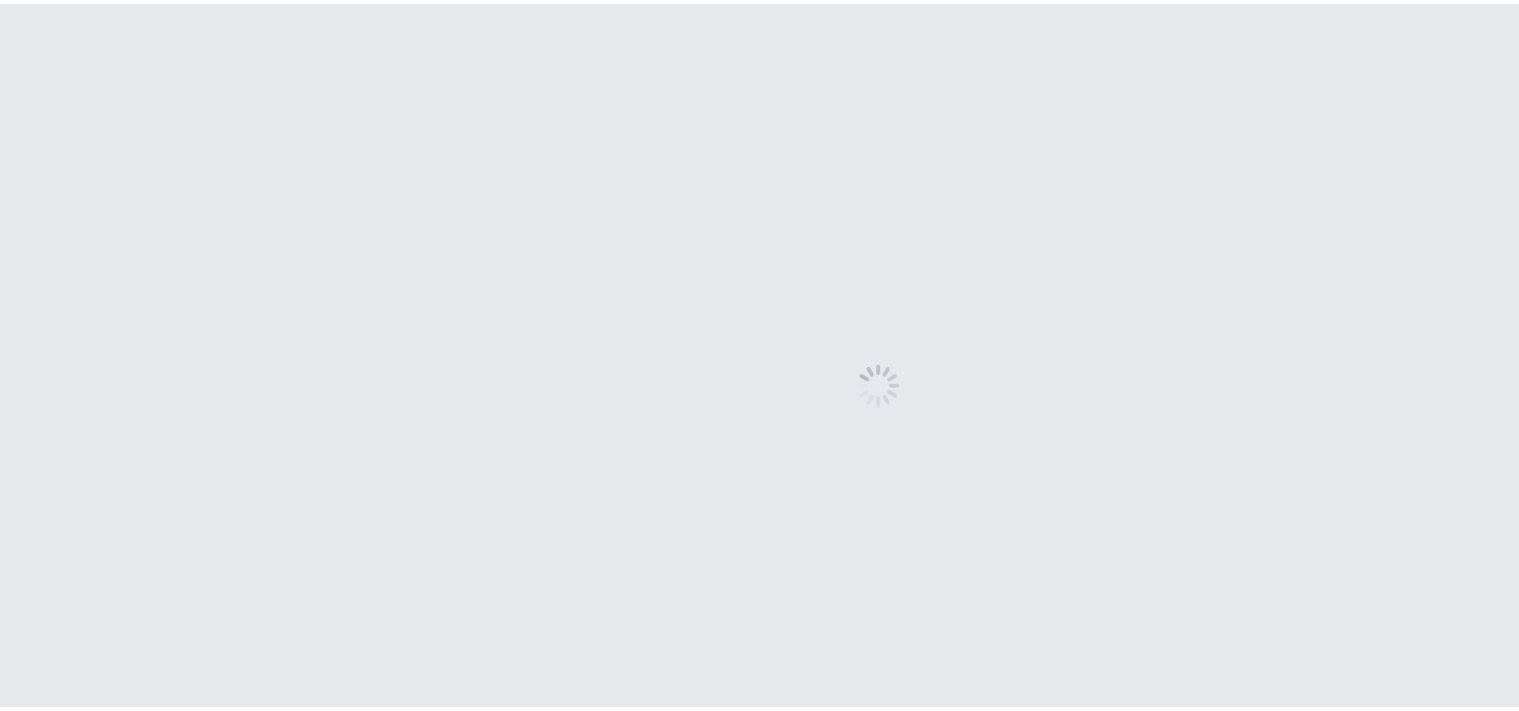 scroll, scrollTop: 0, scrollLeft: 0, axis: both 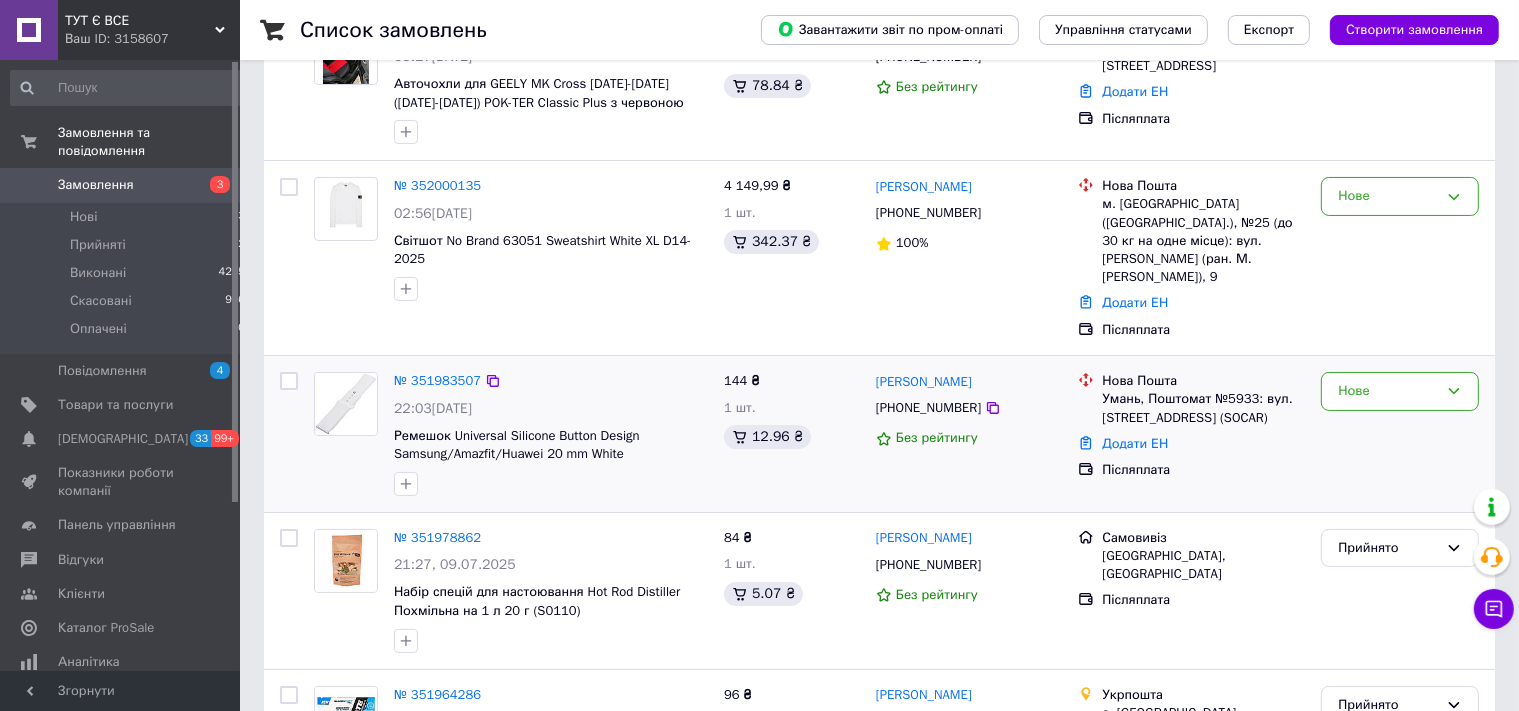 drag, startPoint x: 1390, startPoint y: 364, endPoint x: 1388, endPoint y: 392, distance: 28.071337 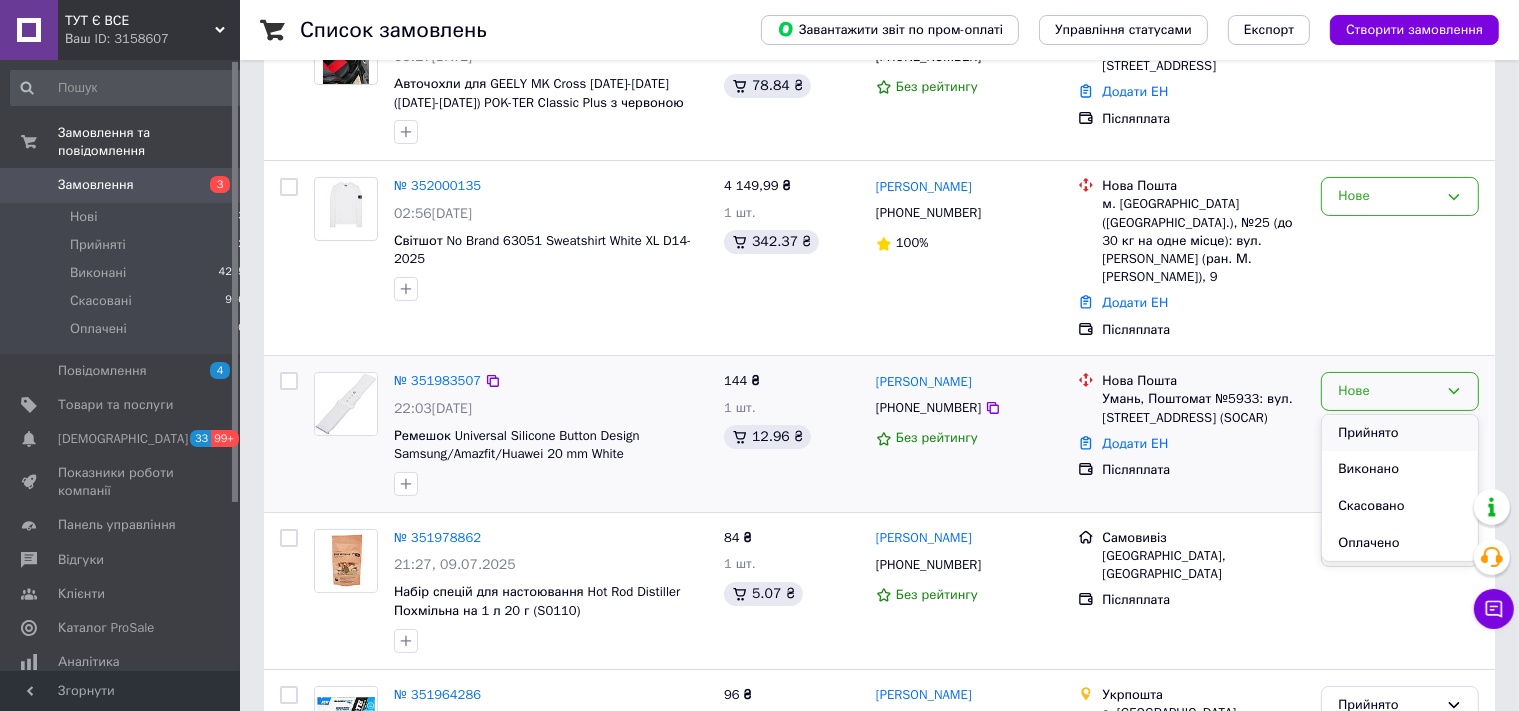 click on "Прийнято" at bounding box center [1400, 433] 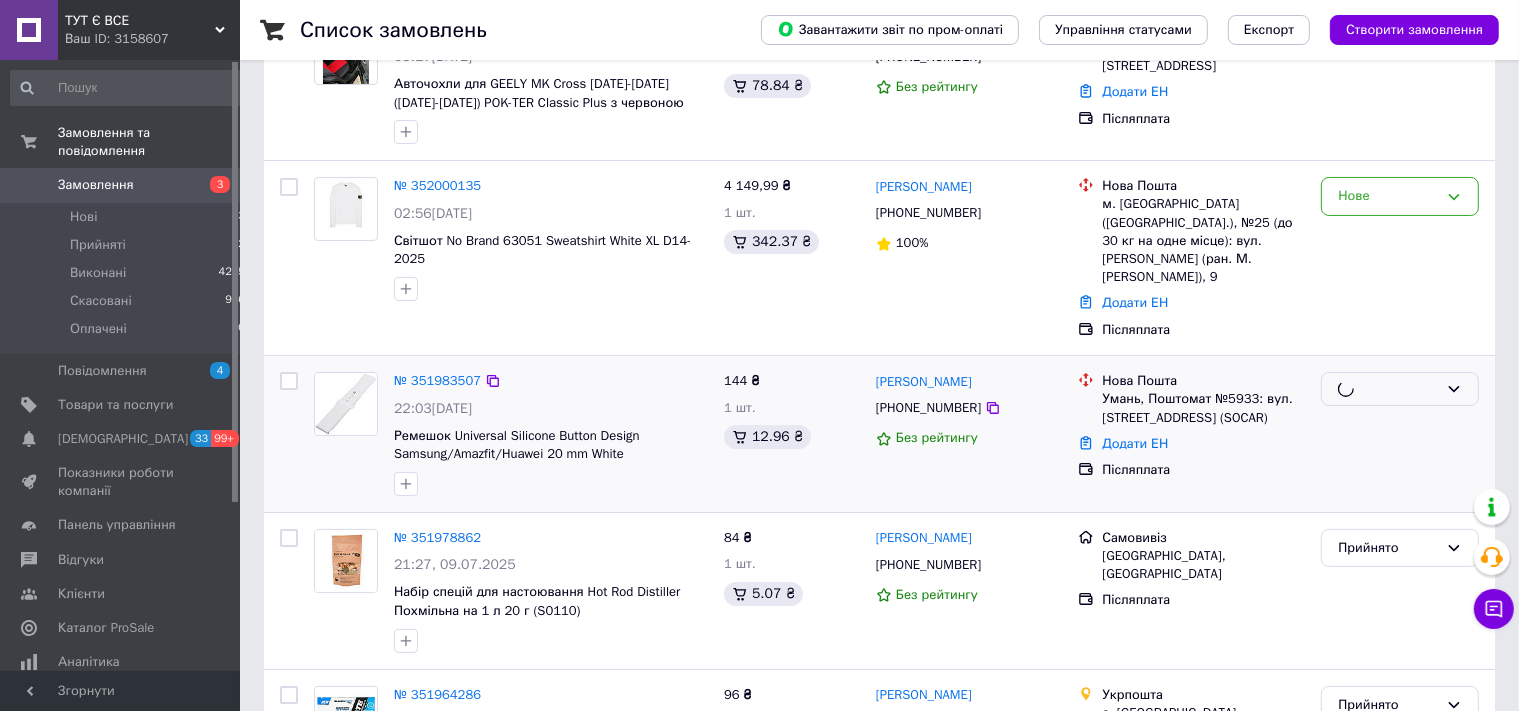 click at bounding box center (1400, 434) 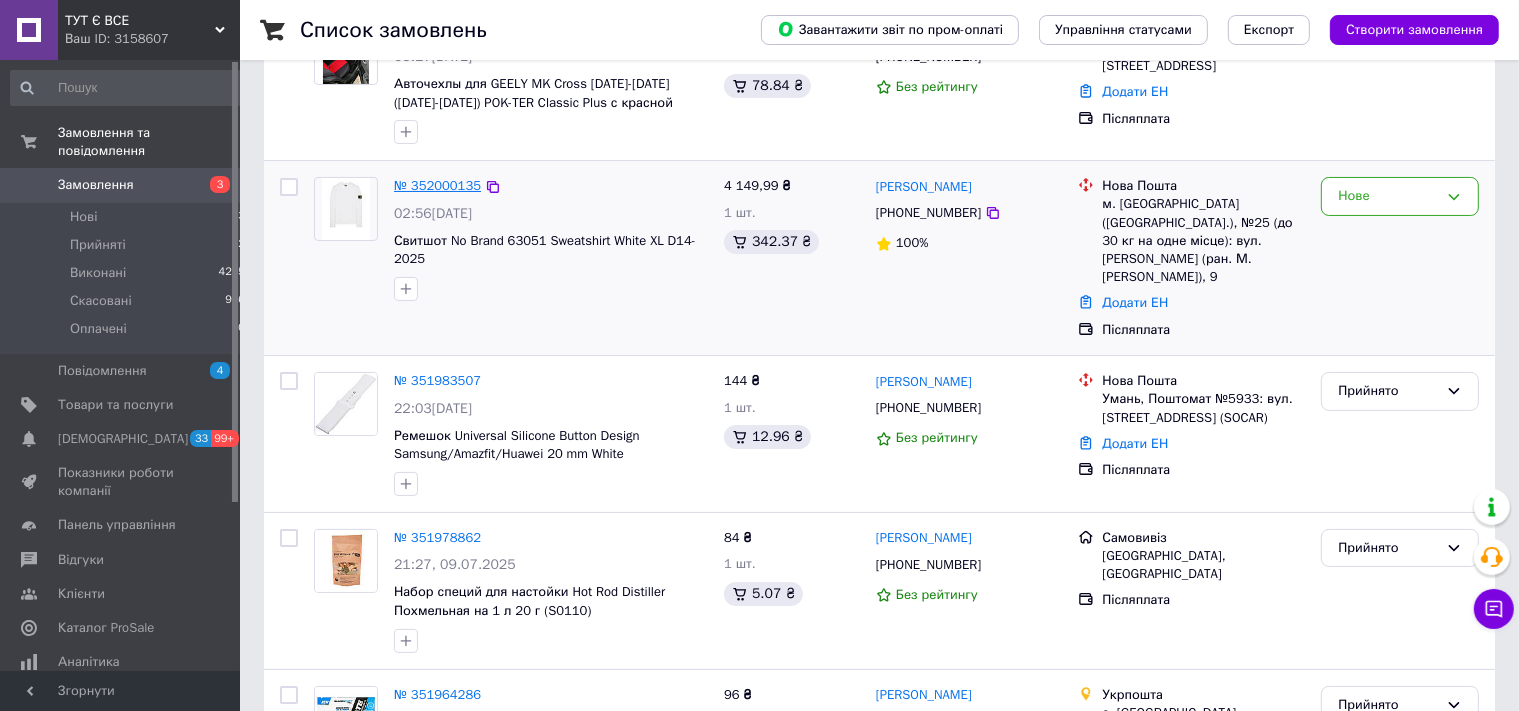 click on "№ 352000135" at bounding box center (437, 185) 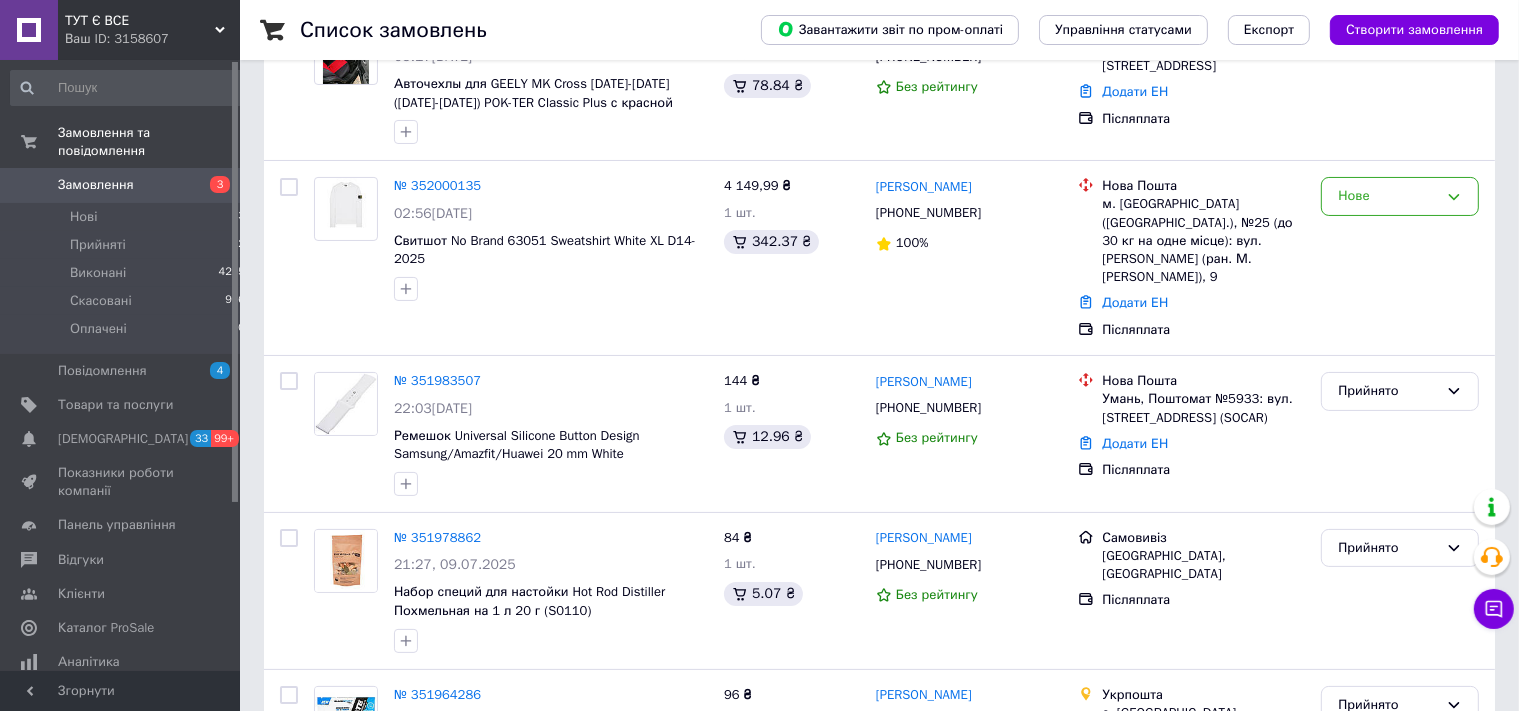 scroll, scrollTop: 0, scrollLeft: 0, axis: both 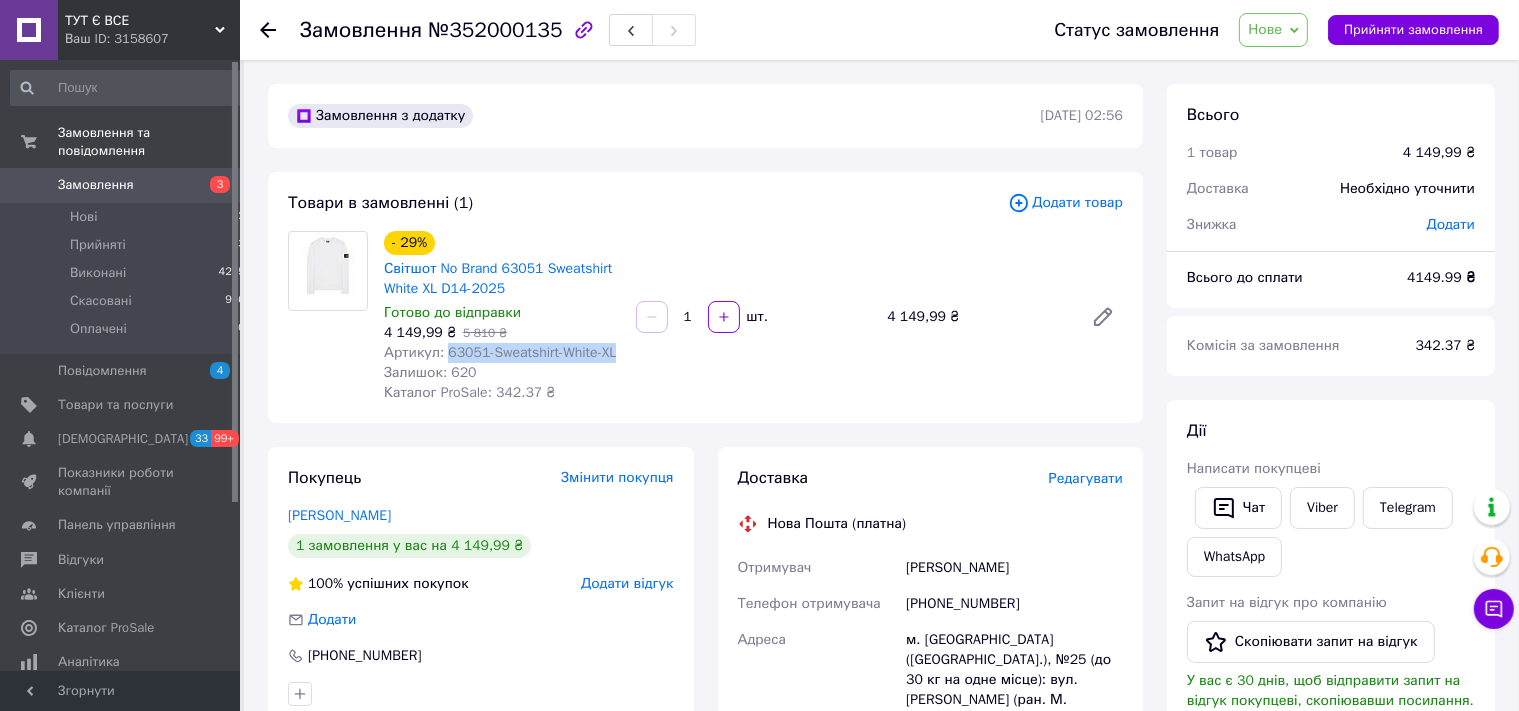 copy on "63051-Sweatshirt-White-XL" 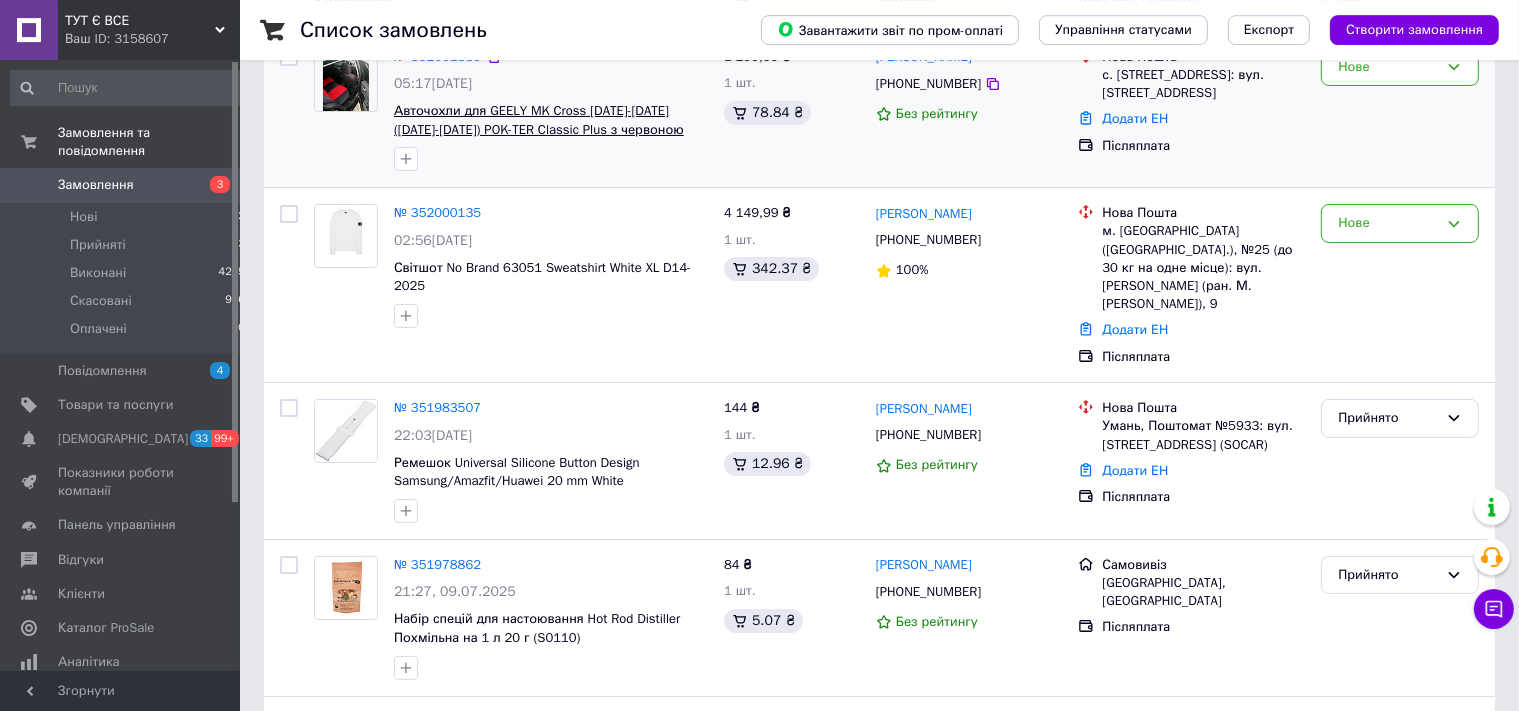 scroll, scrollTop: 211, scrollLeft: 0, axis: vertical 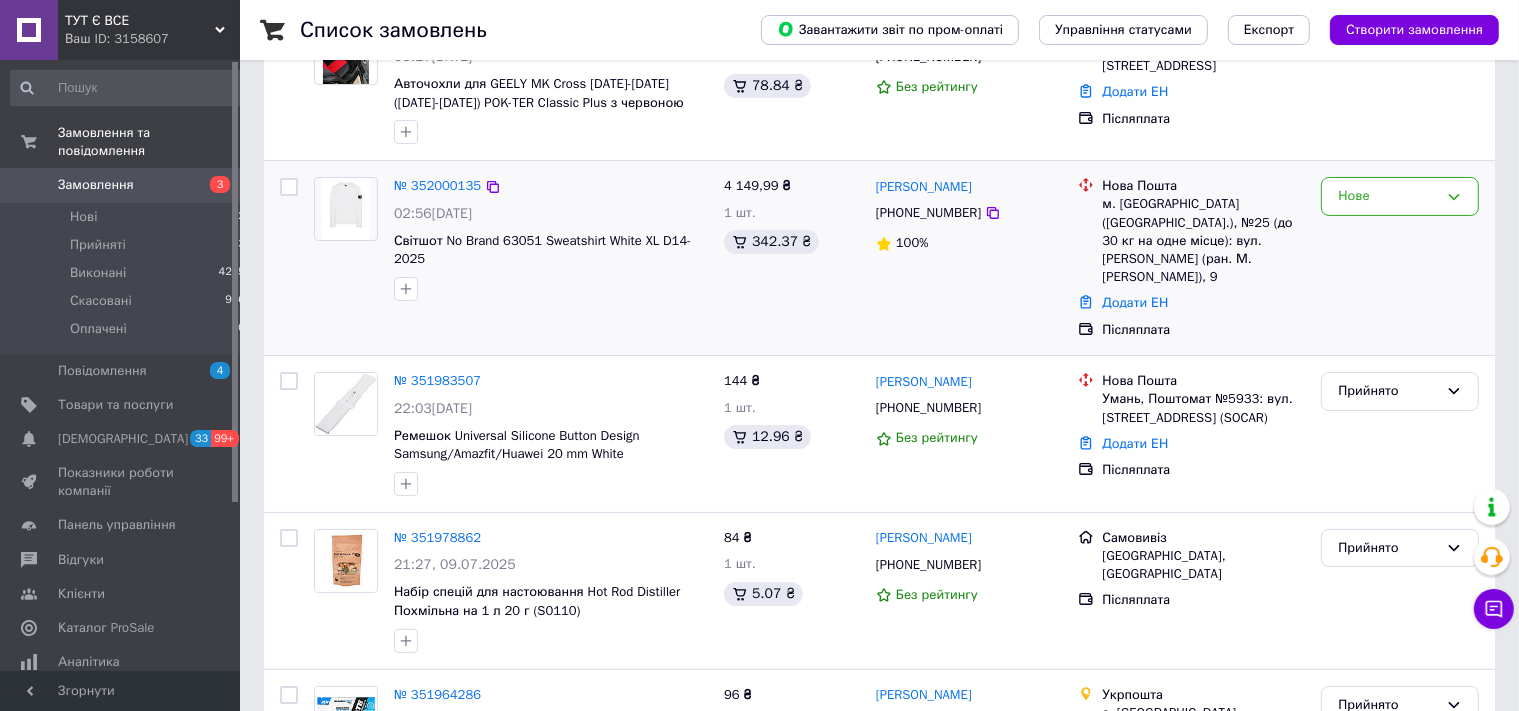 copy on "[PERSON_NAME]" 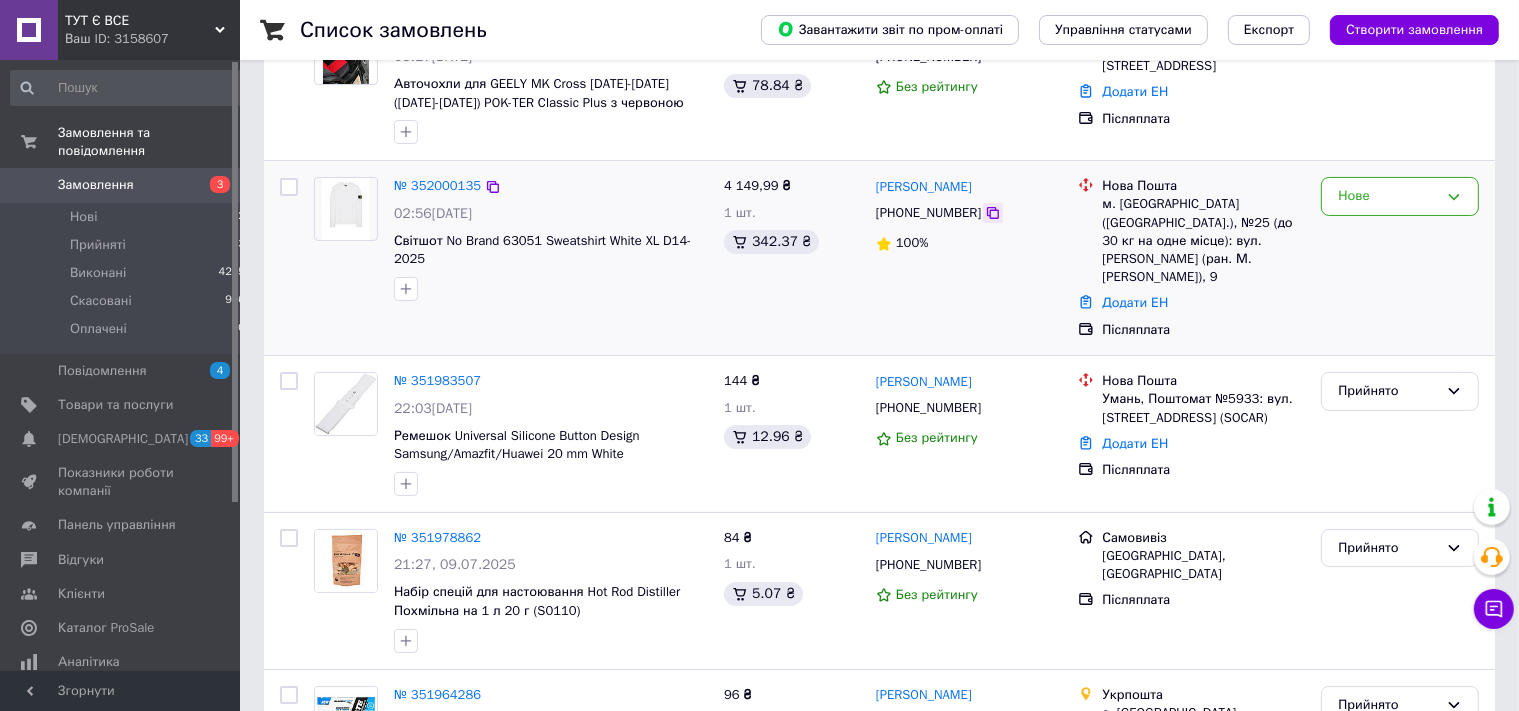 click 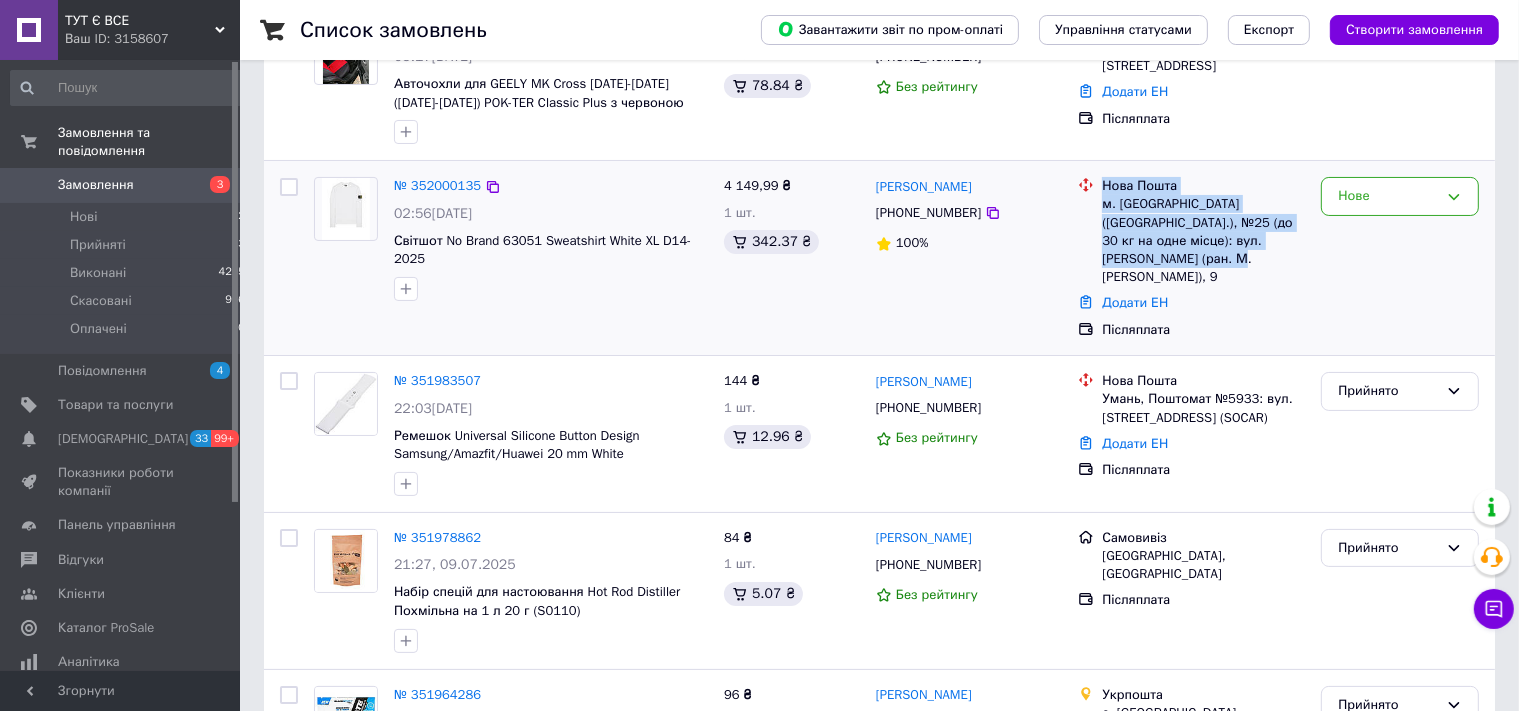 copy on "Нова Пошта м. [GEOGRAPHIC_DATA] ([GEOGRAPHIC_DATA].), №25 (до 30 кг на одне місце): вул. [PERSON_NAME] (ран. М. [PERSON_NAME]), 9" 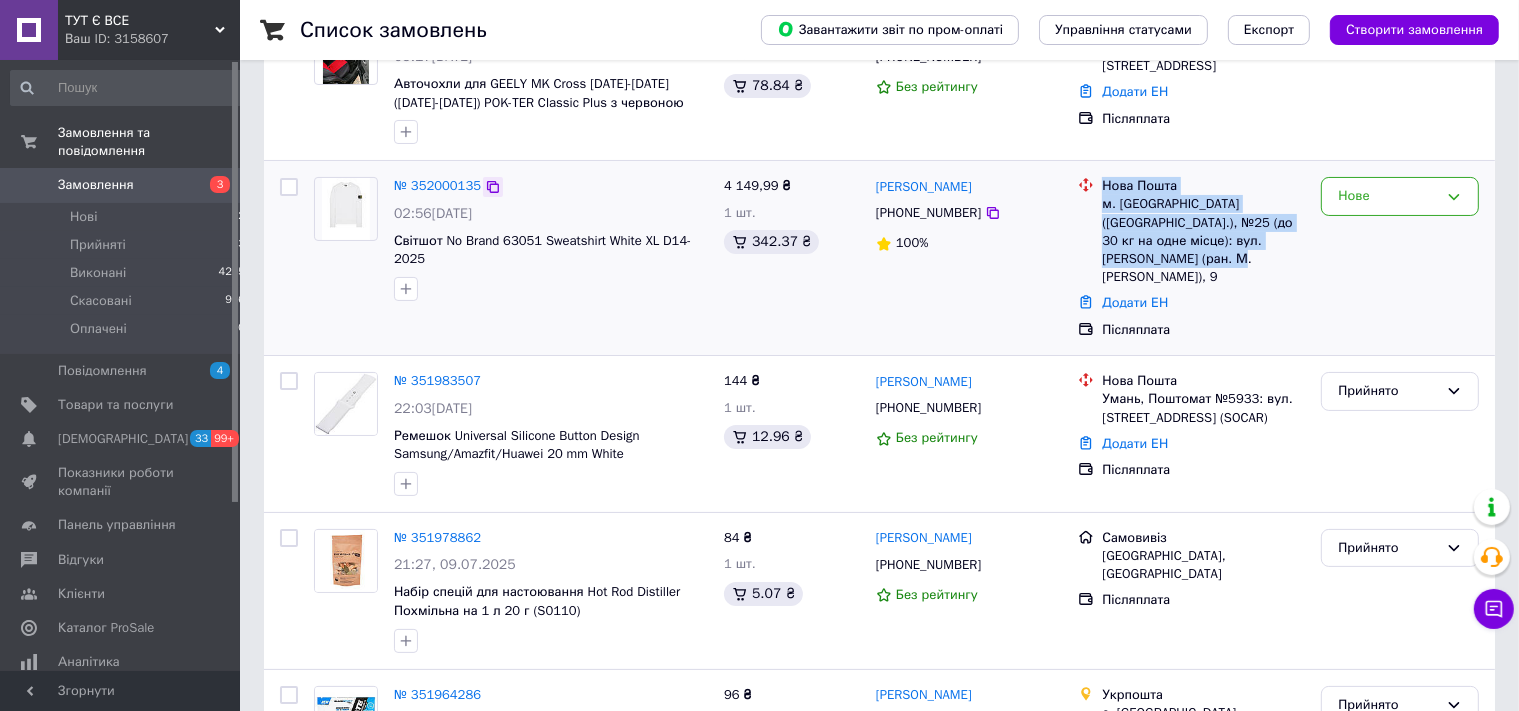 click 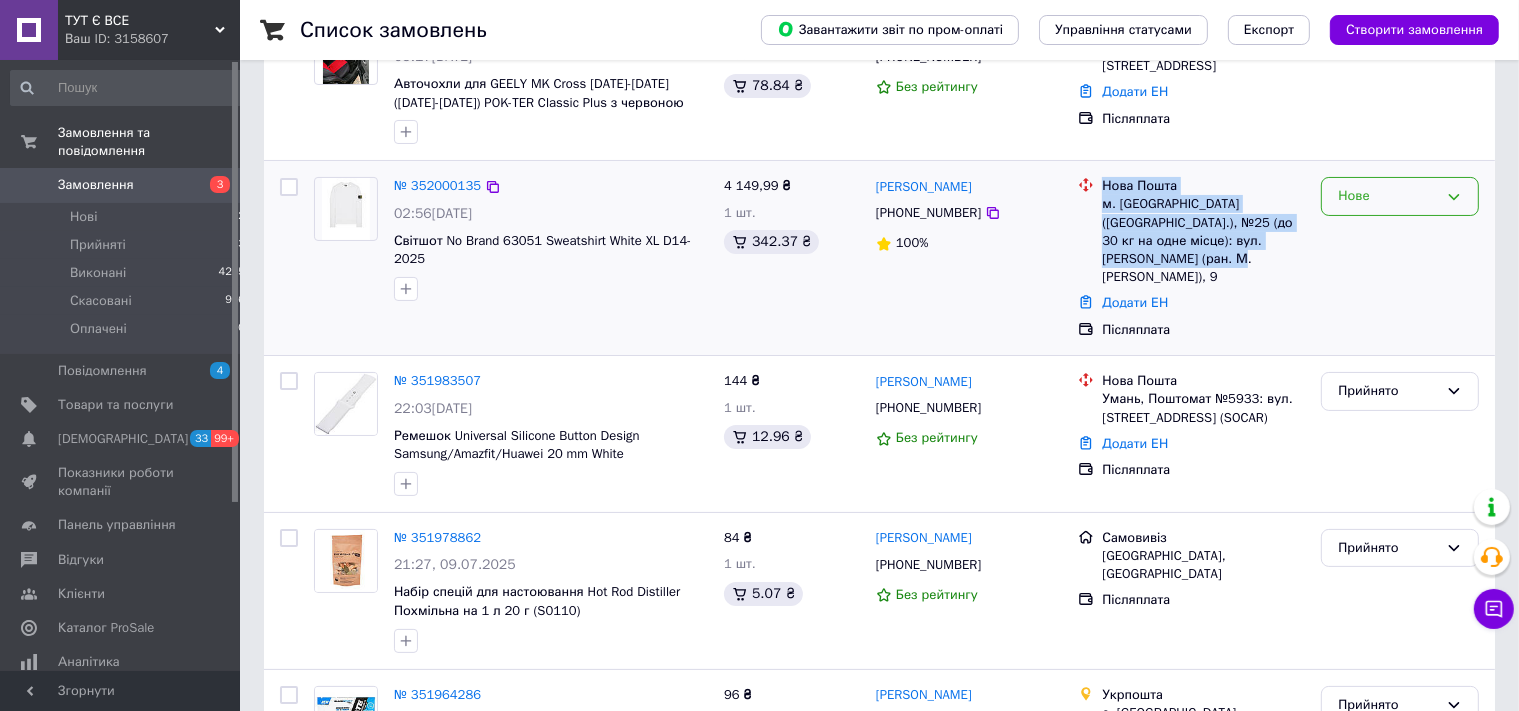 click on "Нове" at bounding box center [1388, 196] 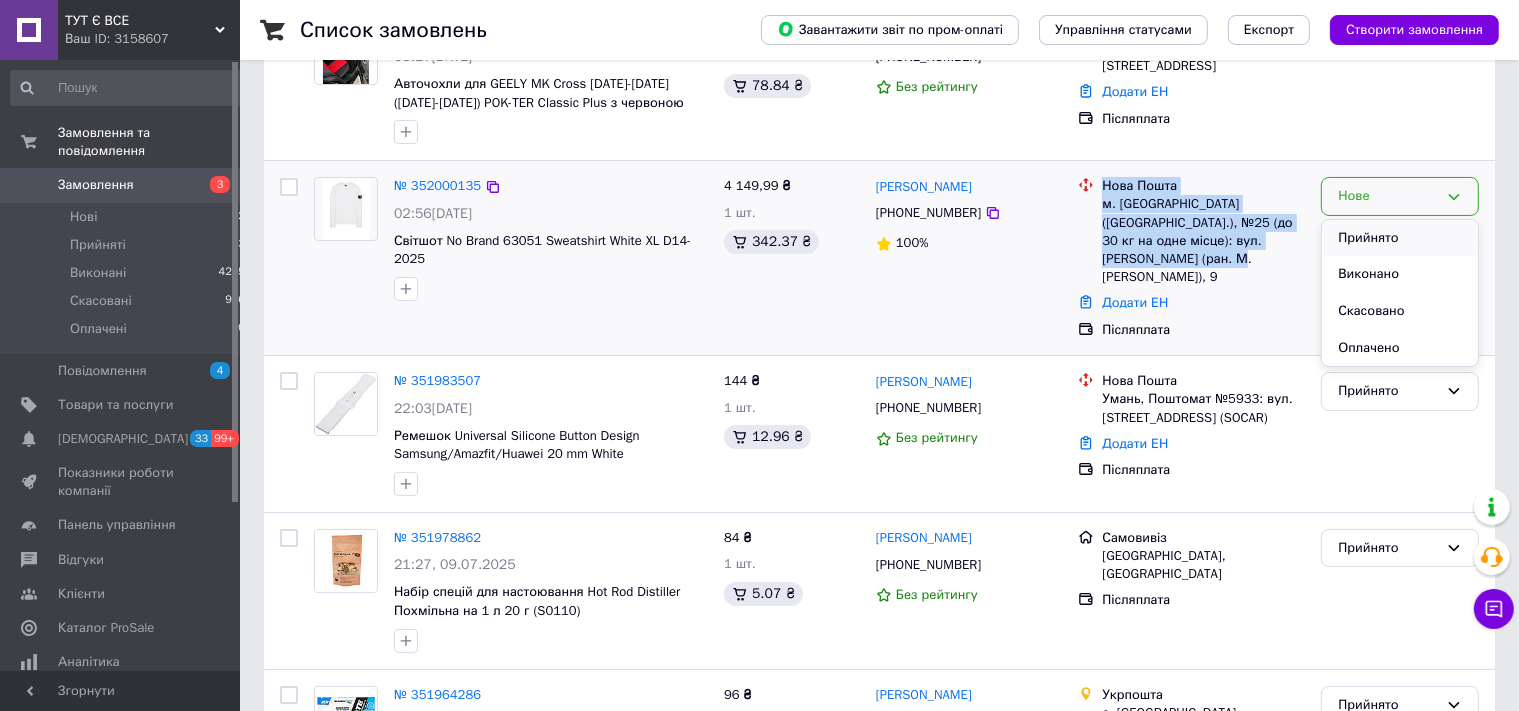 click on "Прийнято" at bounding box center [1400, 238] 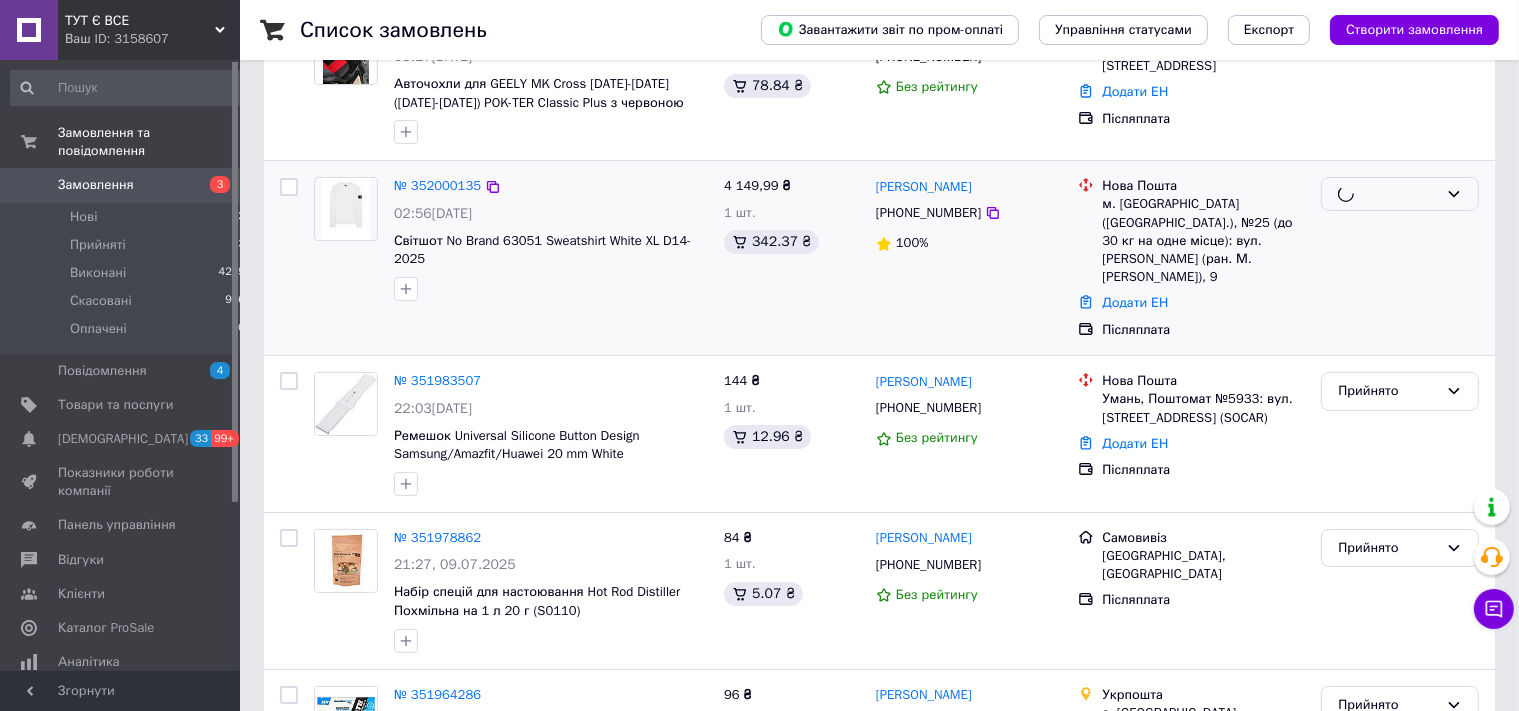click on "Післяплата" at bounding box center [1203, 330] 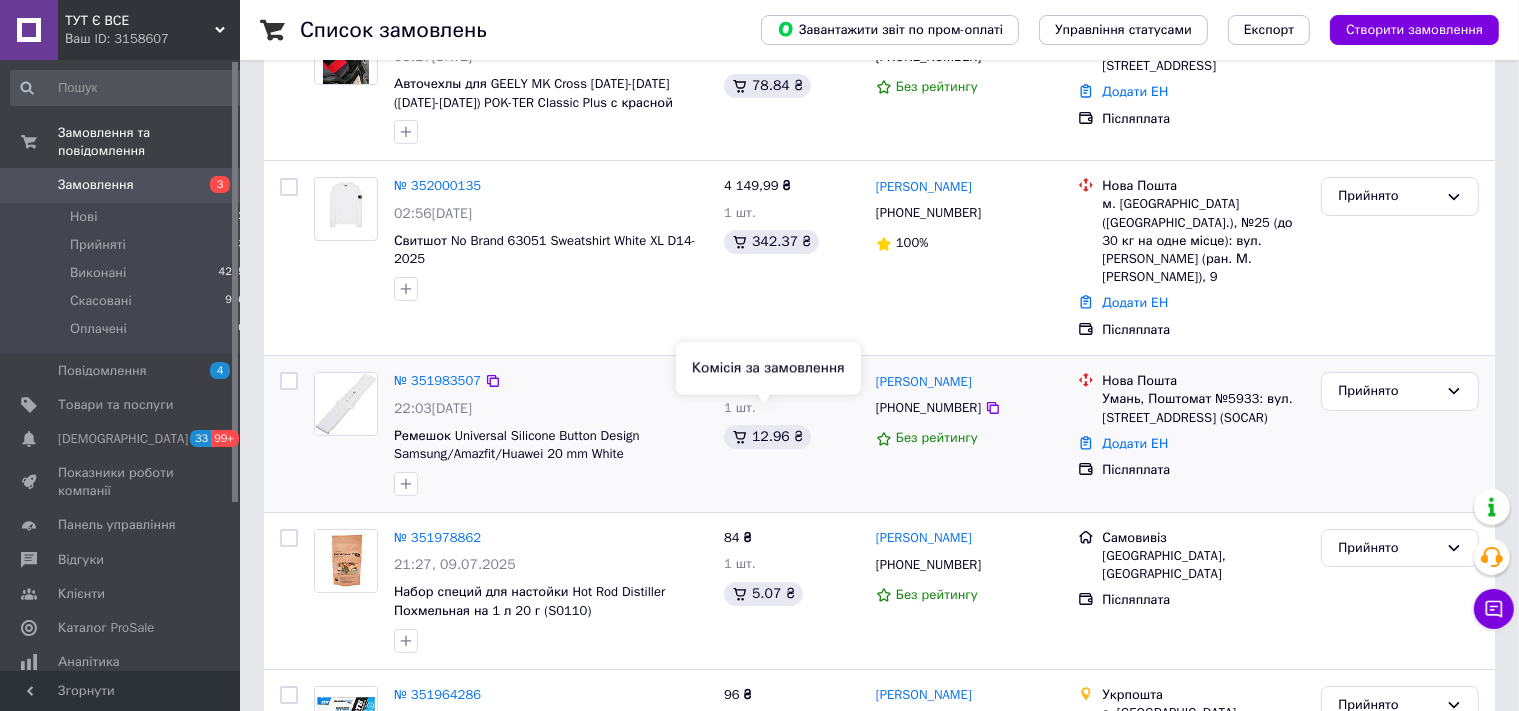 scroll, scrollTop: 0, scrollLeft: 0, axis: both 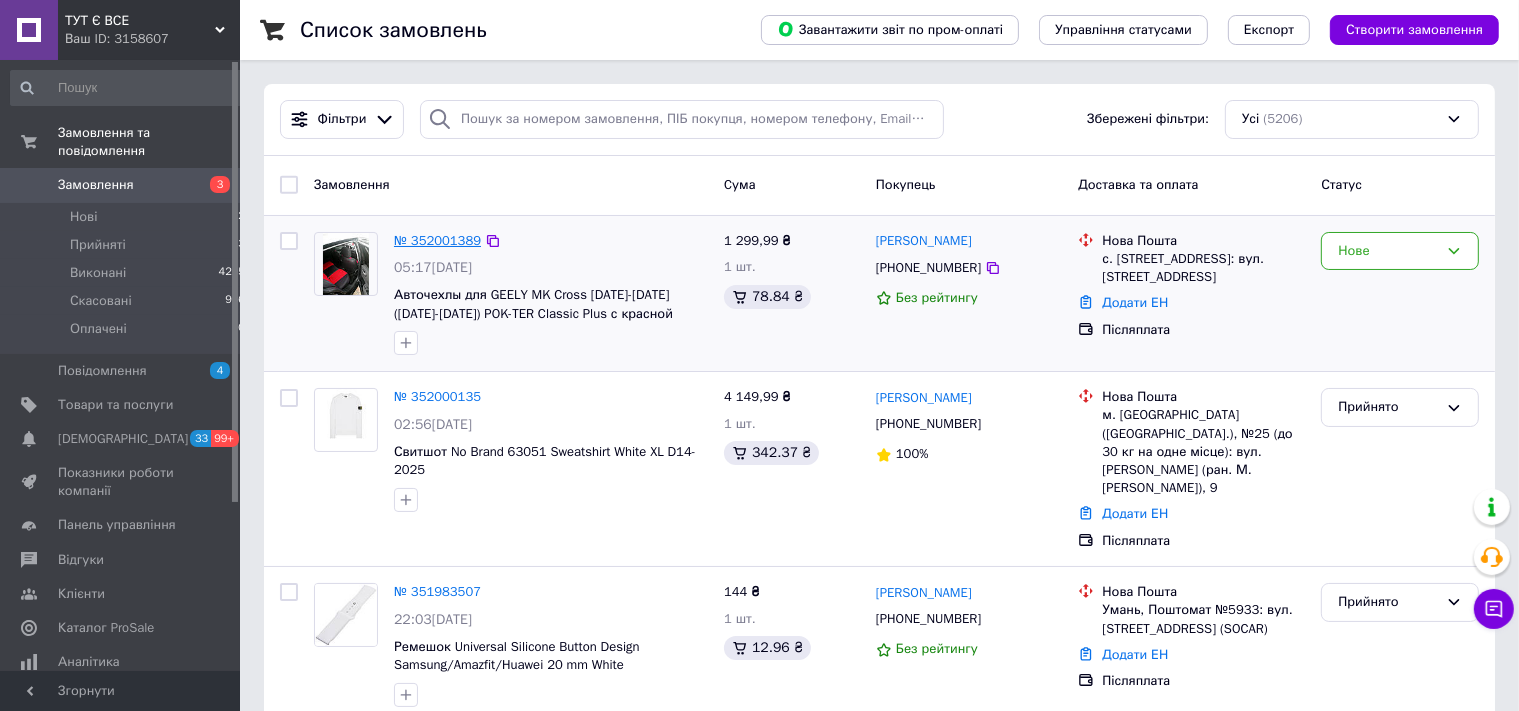 click on "№ 352001389" at bounding box center [437, 240] 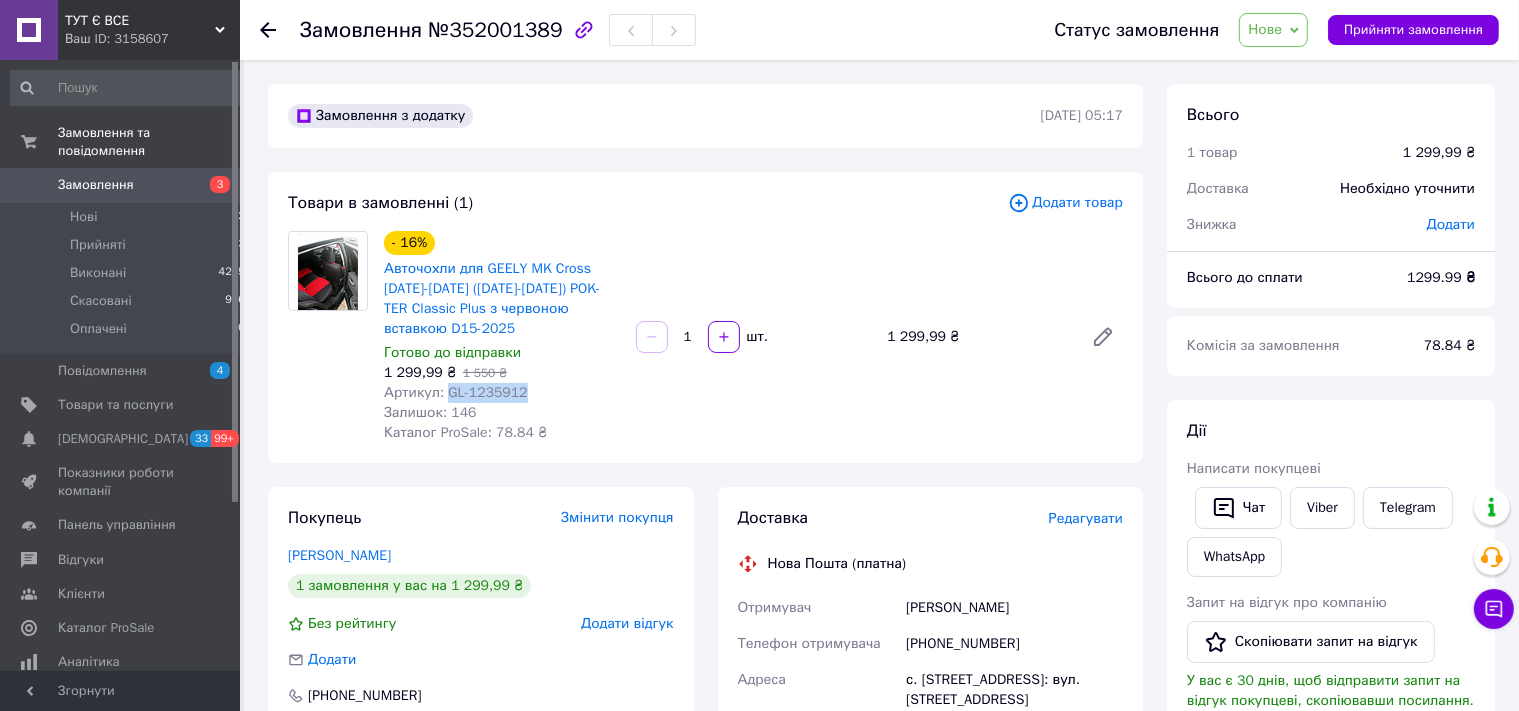drag, startPoint x: 446, startPoint y: 396, endPoint x: 518, endPoint y: 396, distance: 72 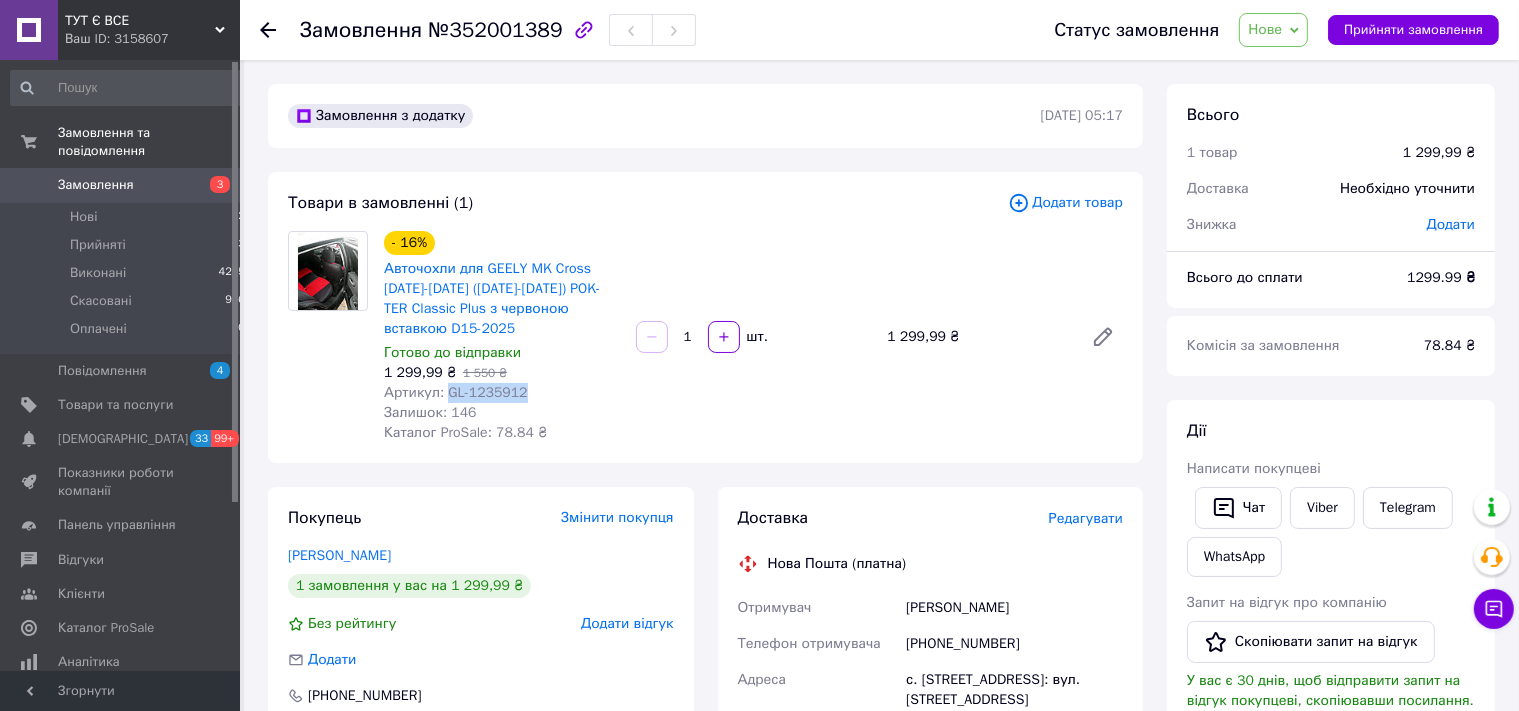 copy on "GL-1235912" 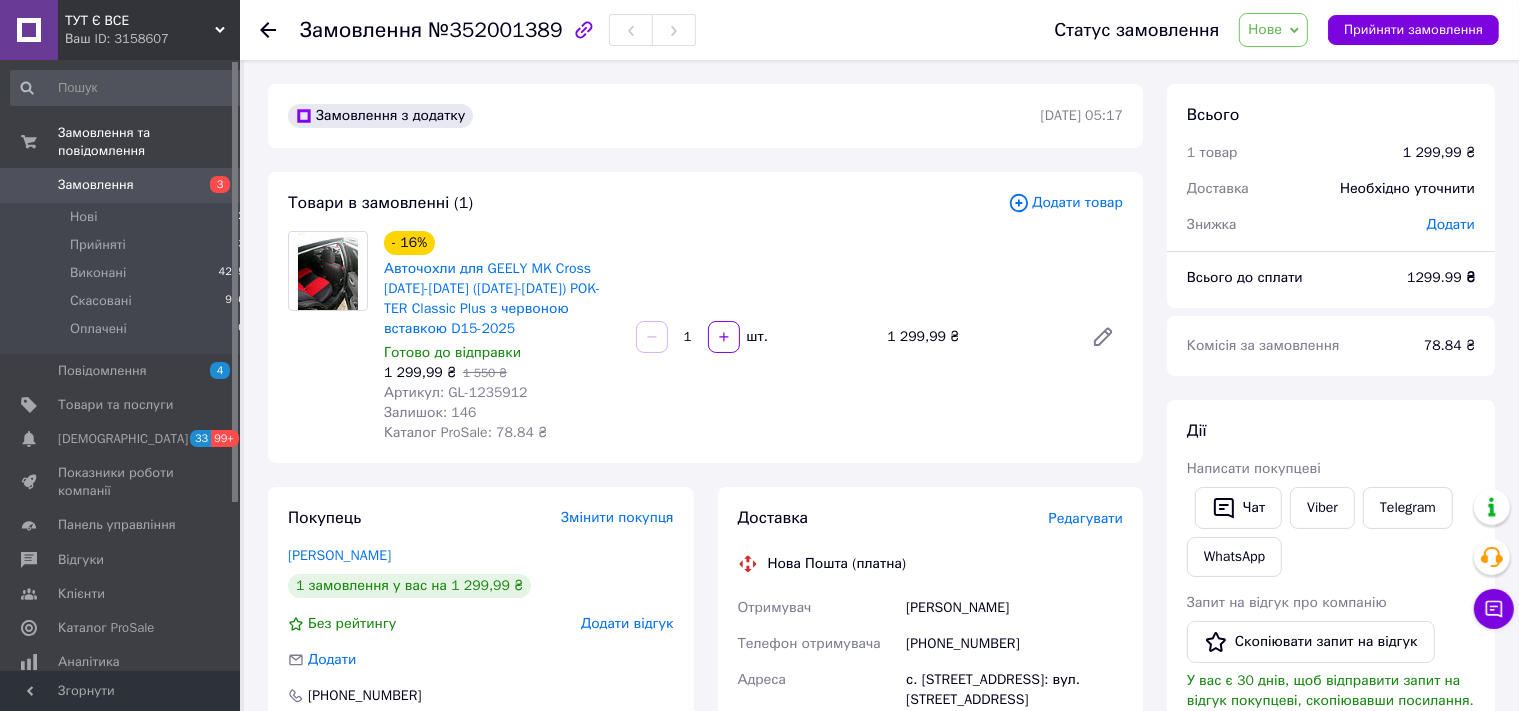 click 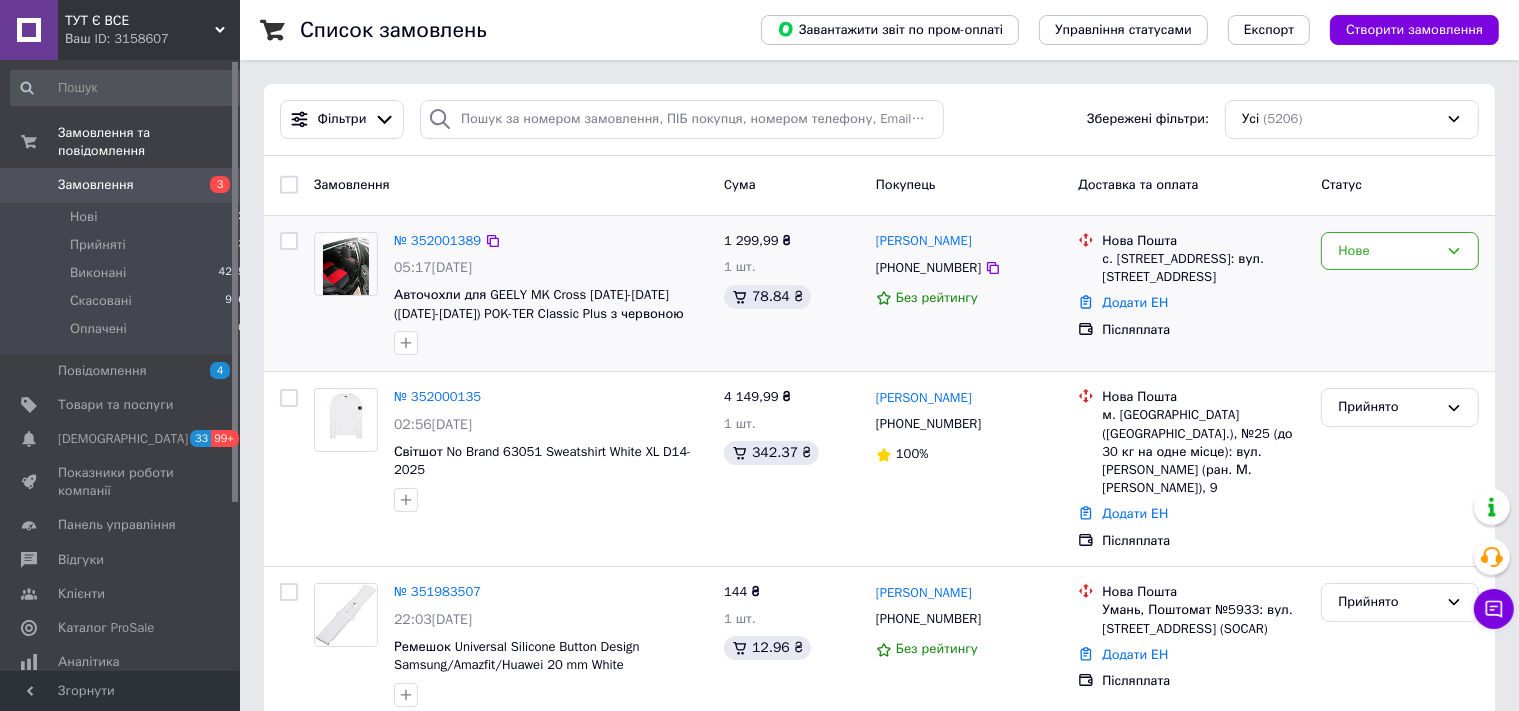 copy on "[PERSON_NAME]" 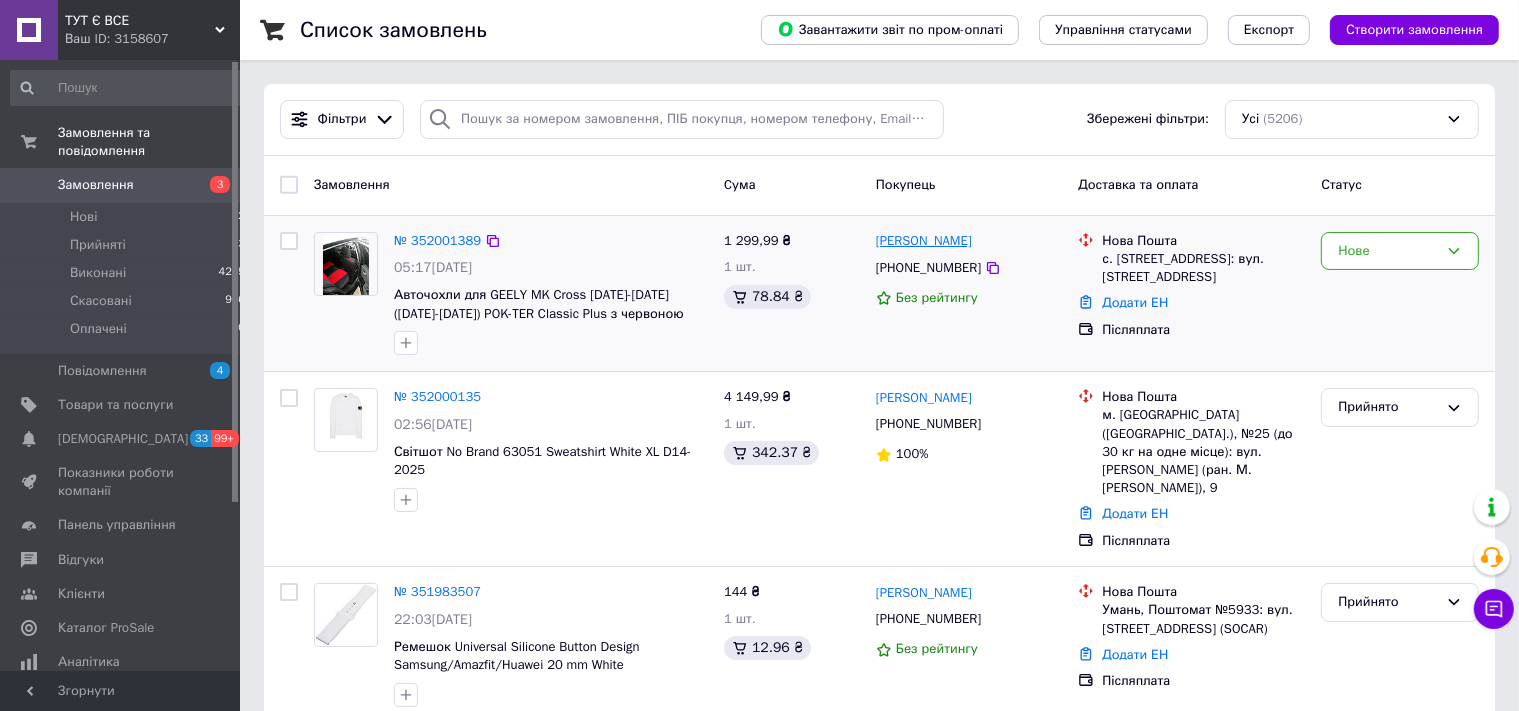 drag, startPoint x: 1000, startPoint y: 241, endPoint x: 878, endPoint y: 249, distance: 122.26202 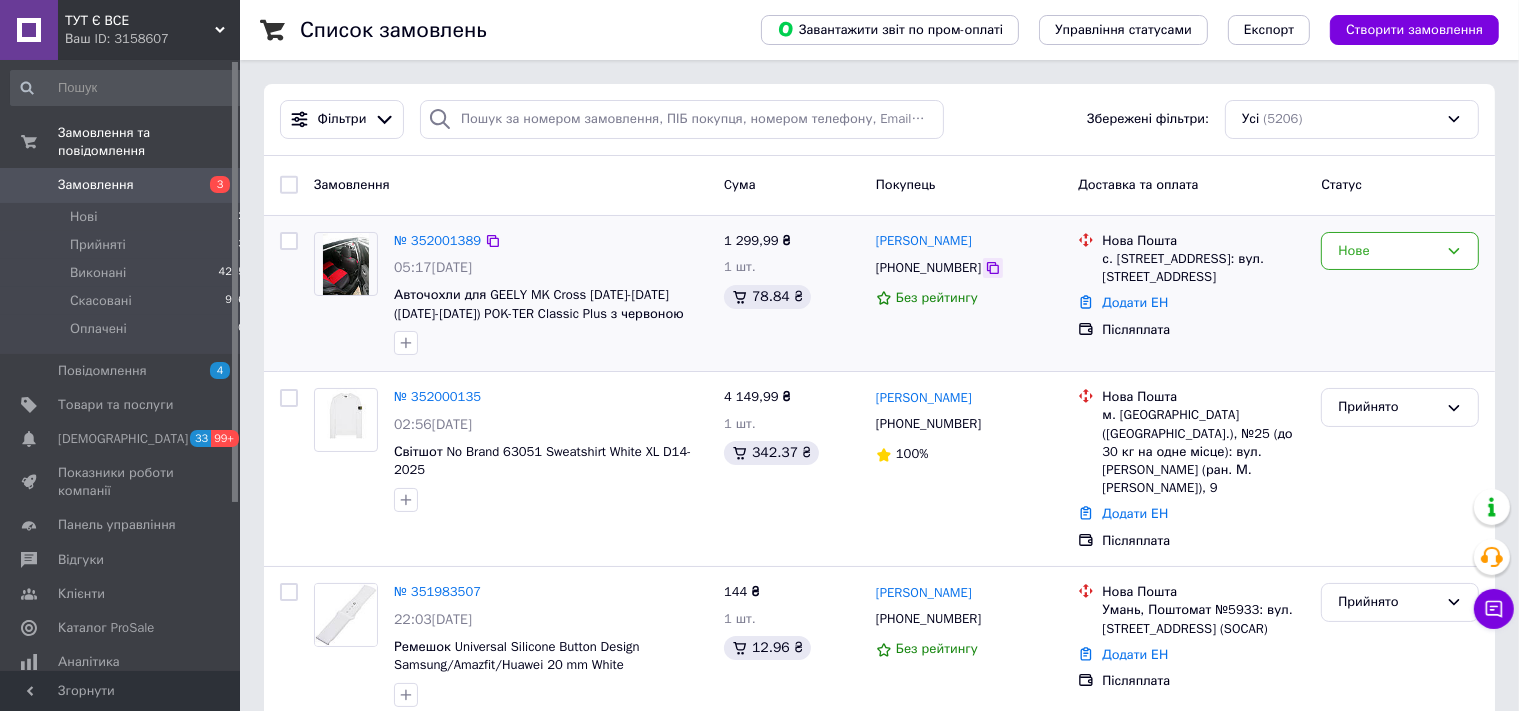 click 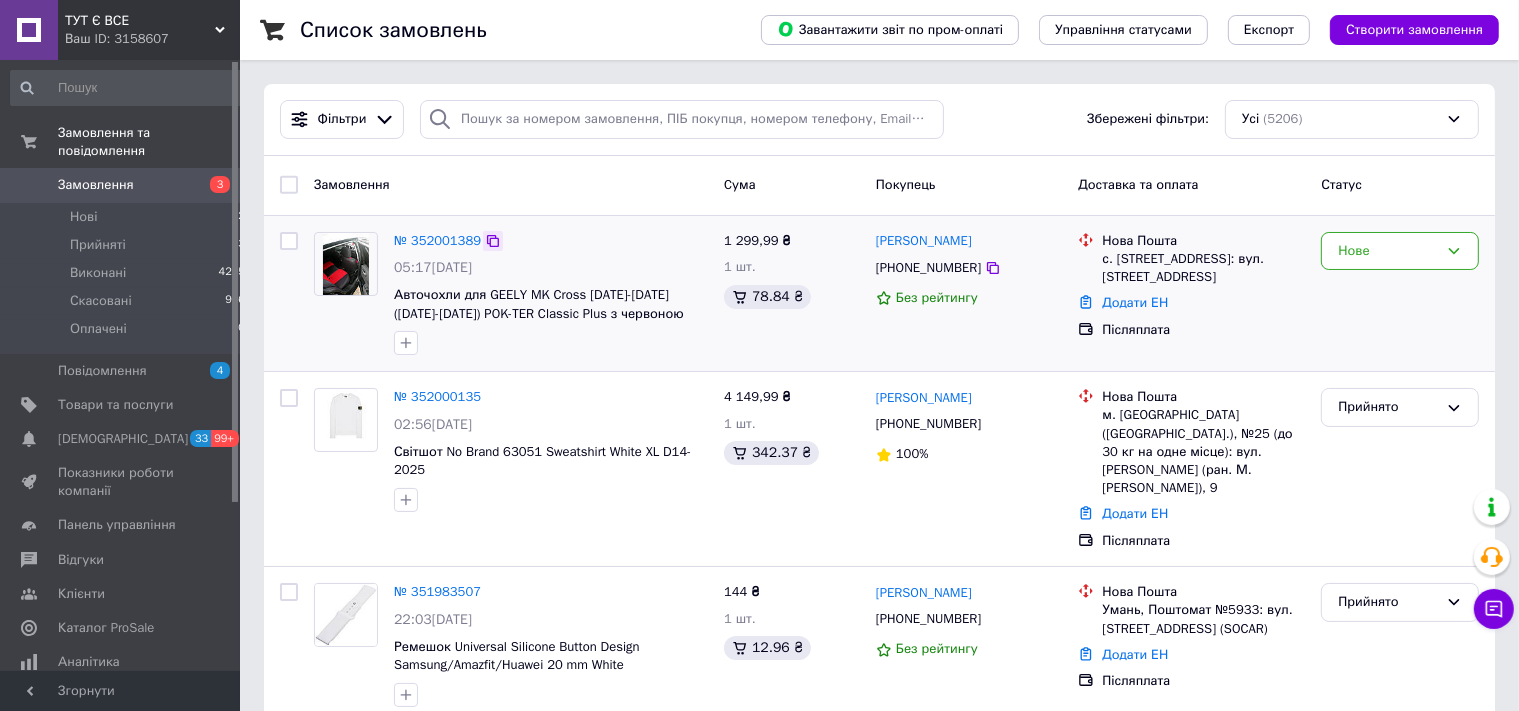 click 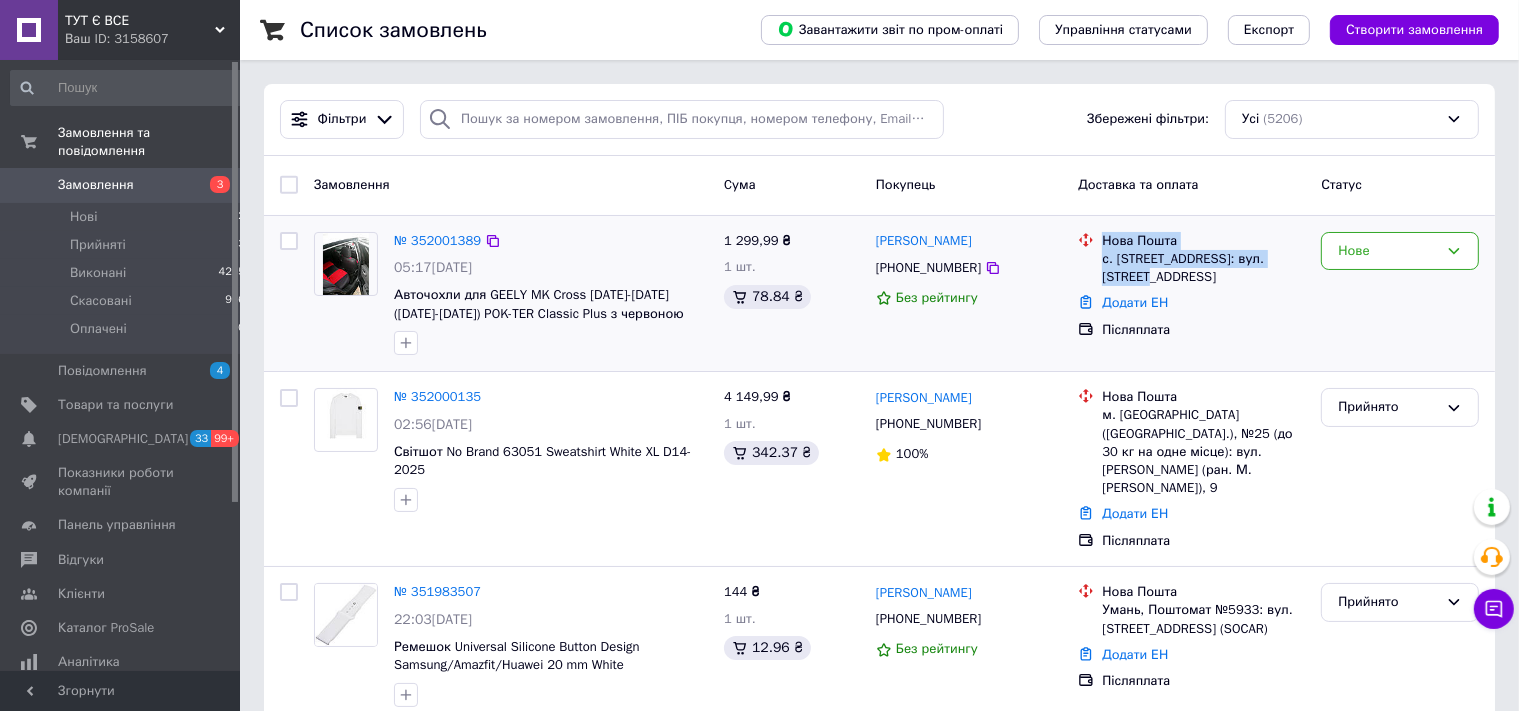 copy on "Нова Пошта с. [STREET_ADDRESS]: вул. [STREET_ADDRESS]" 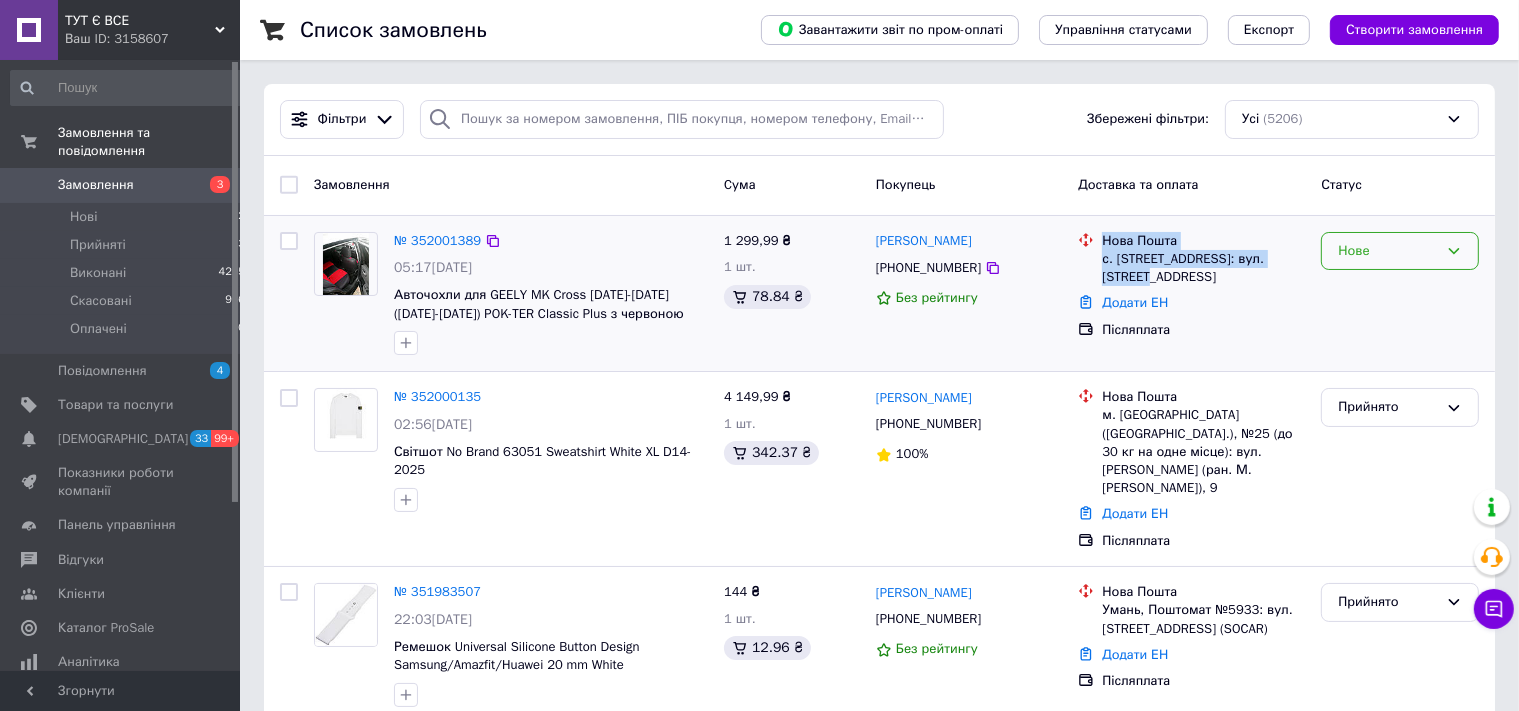click 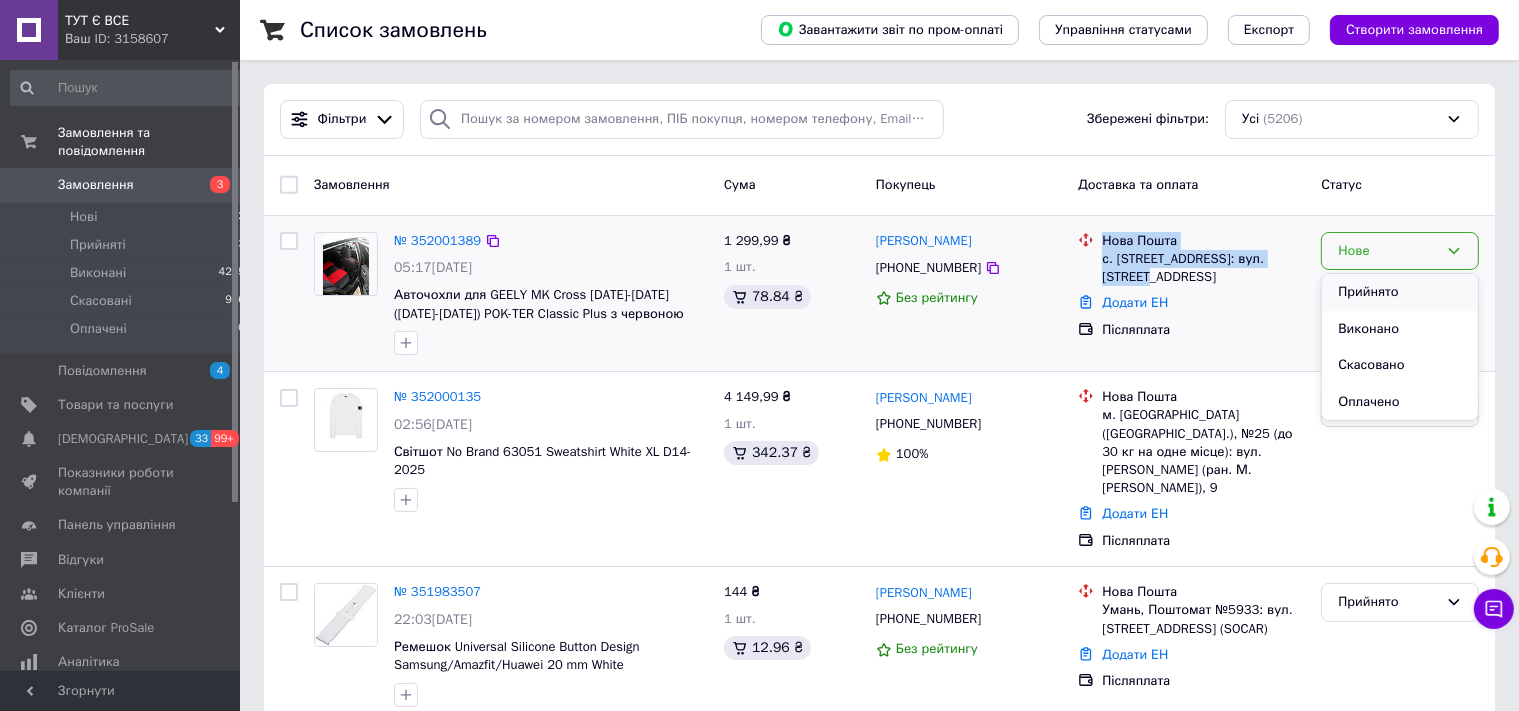 click on "Прийнято" at bounding box center [1400, 292] 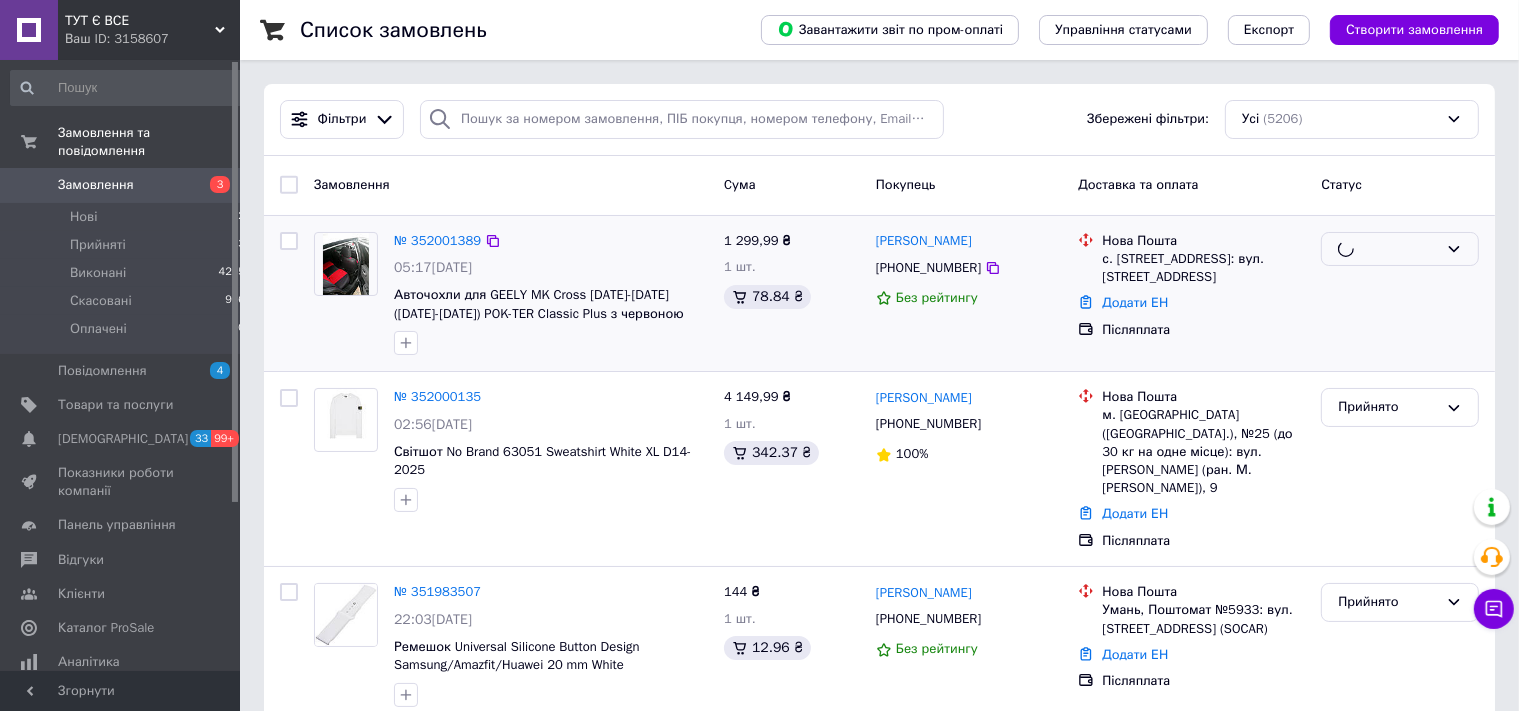 drag, startPoint x: 1300, startPoint y: 335, endPoint x: 1242, endPoint y: 337, distance: 58.034473 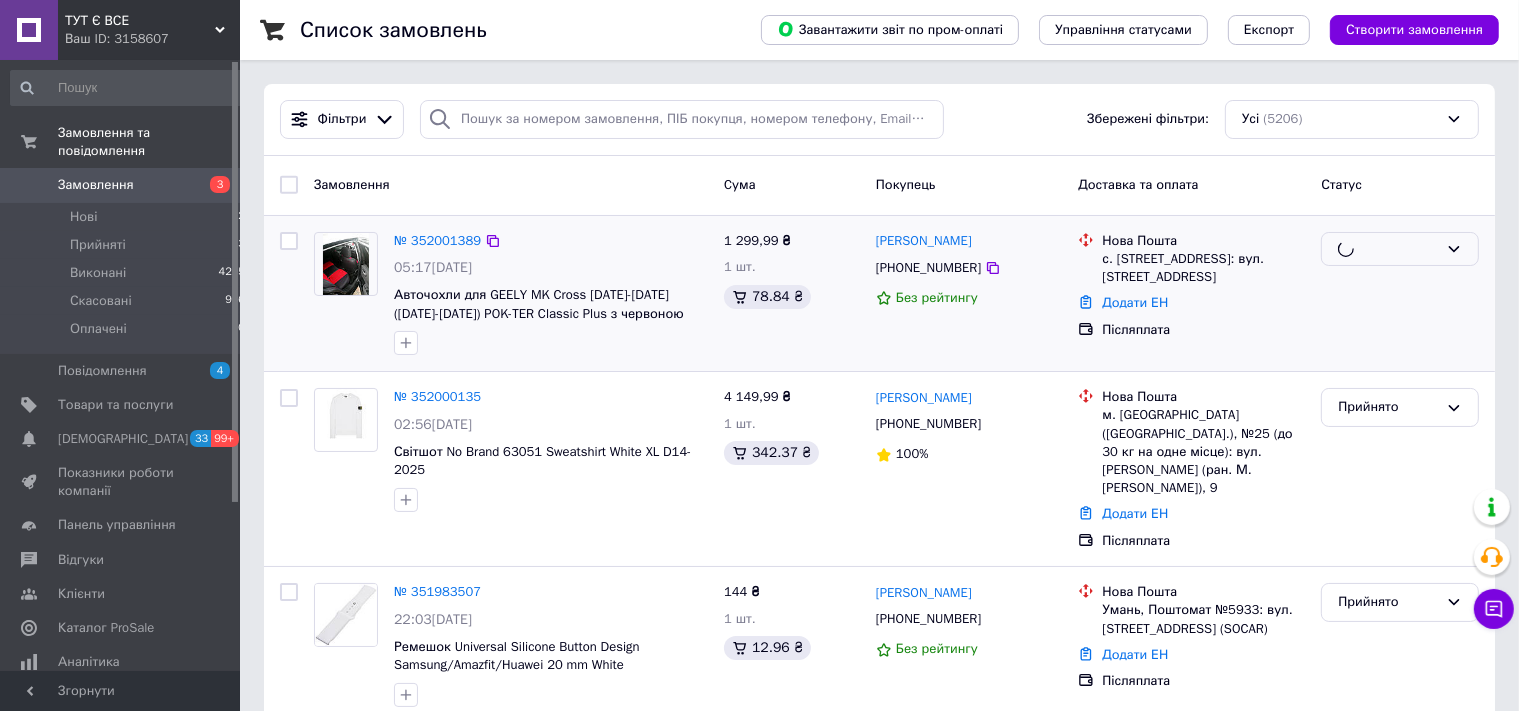 click on "Нова Пошта с. [STREET_ADDRESS]: вул. [STREET_ADDRESS] Додати ЕН Післяплата" at bounding box center (1191, 294) 